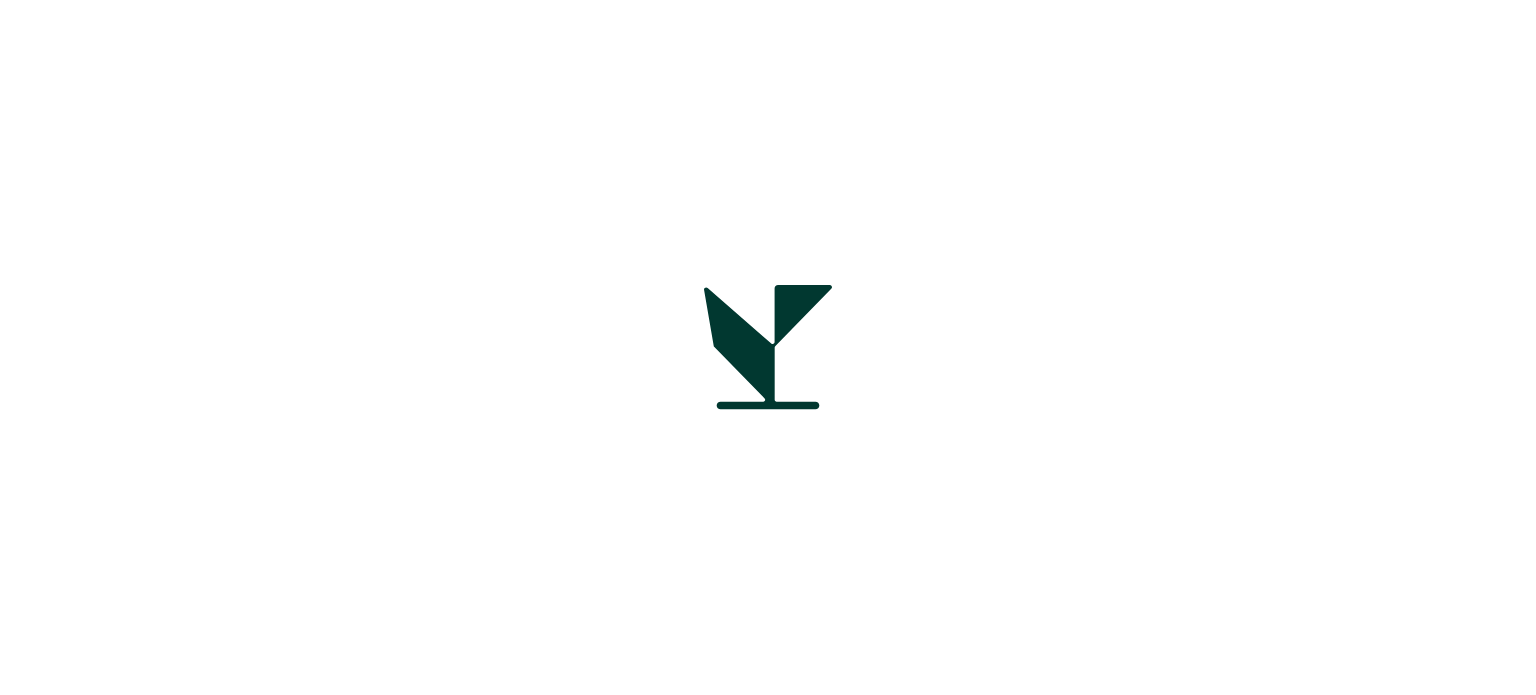 scroll, scrollTop: 0, scrollLeft: 0, axis: both 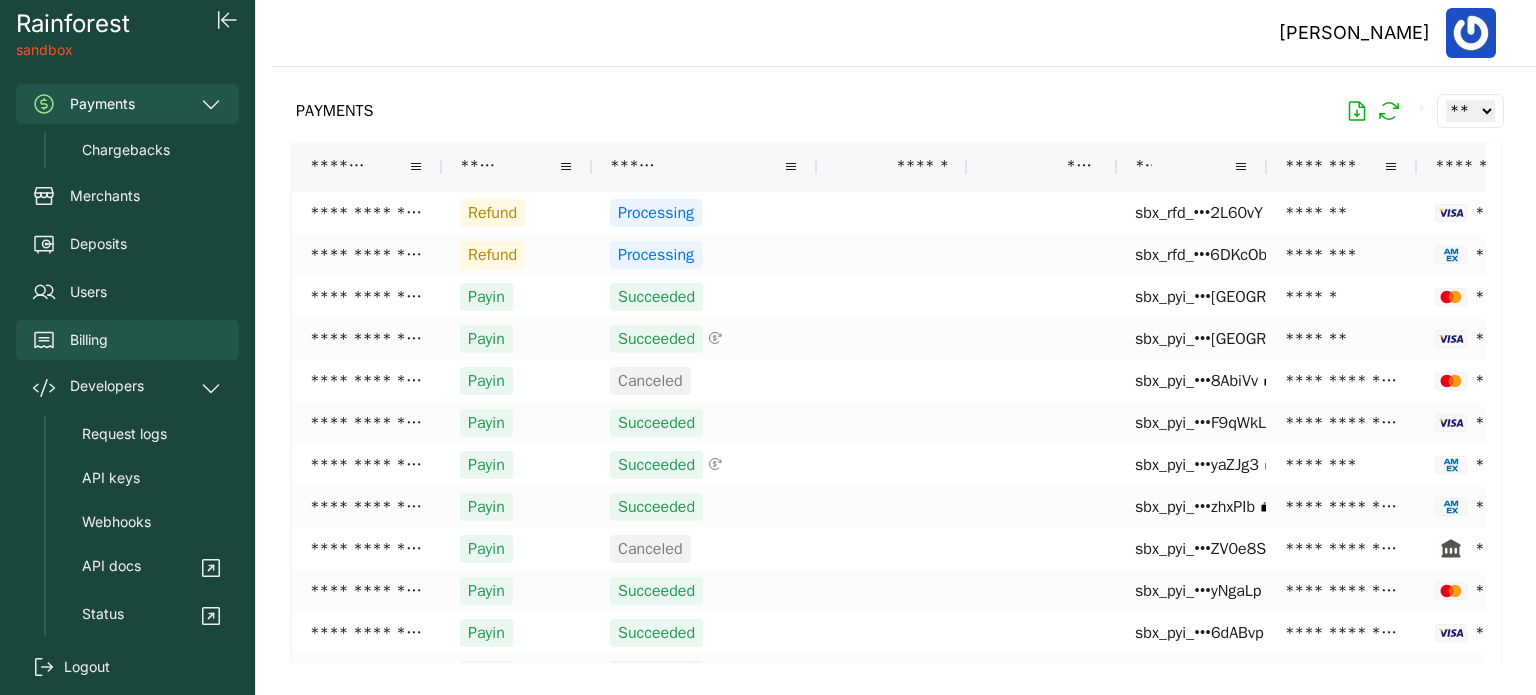 click on "Billing" at bounding box center [127, 340] 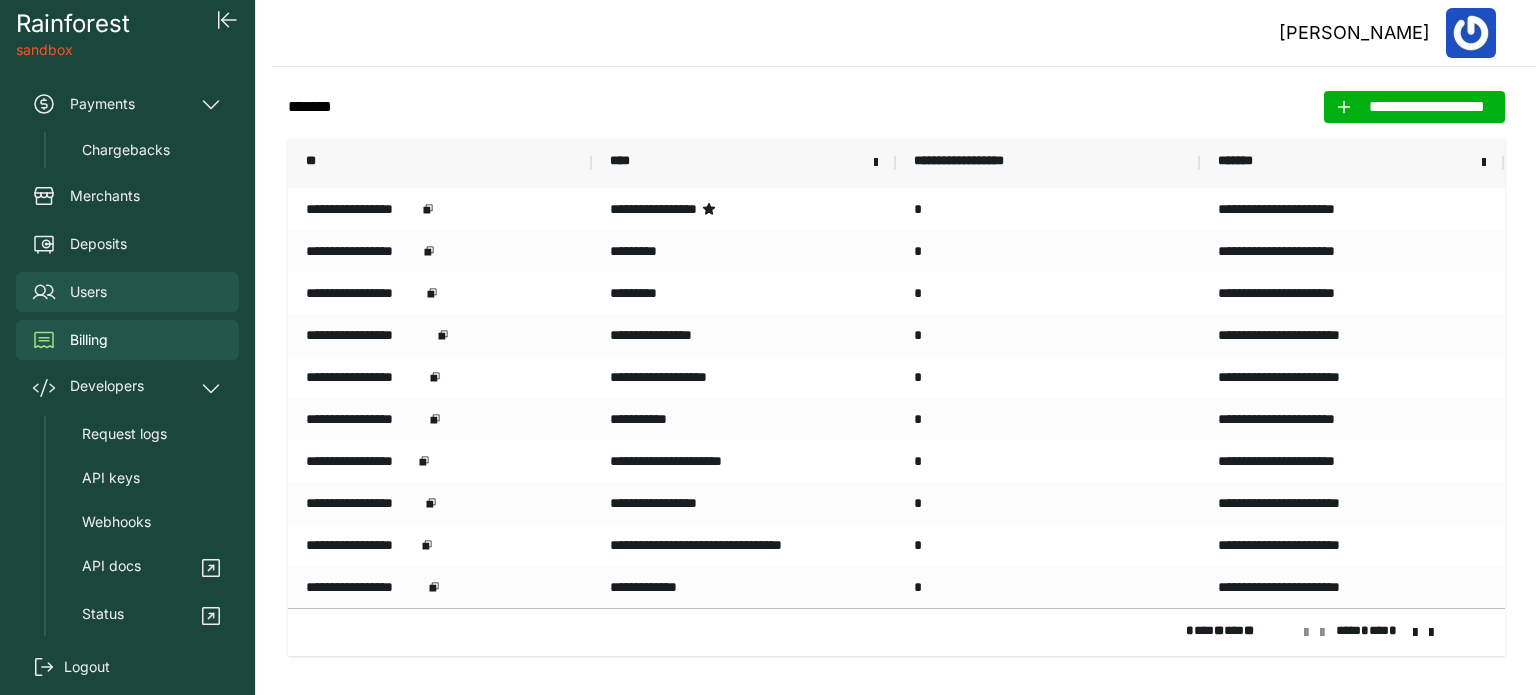 click on "Users" at bounding box center (127, 292) 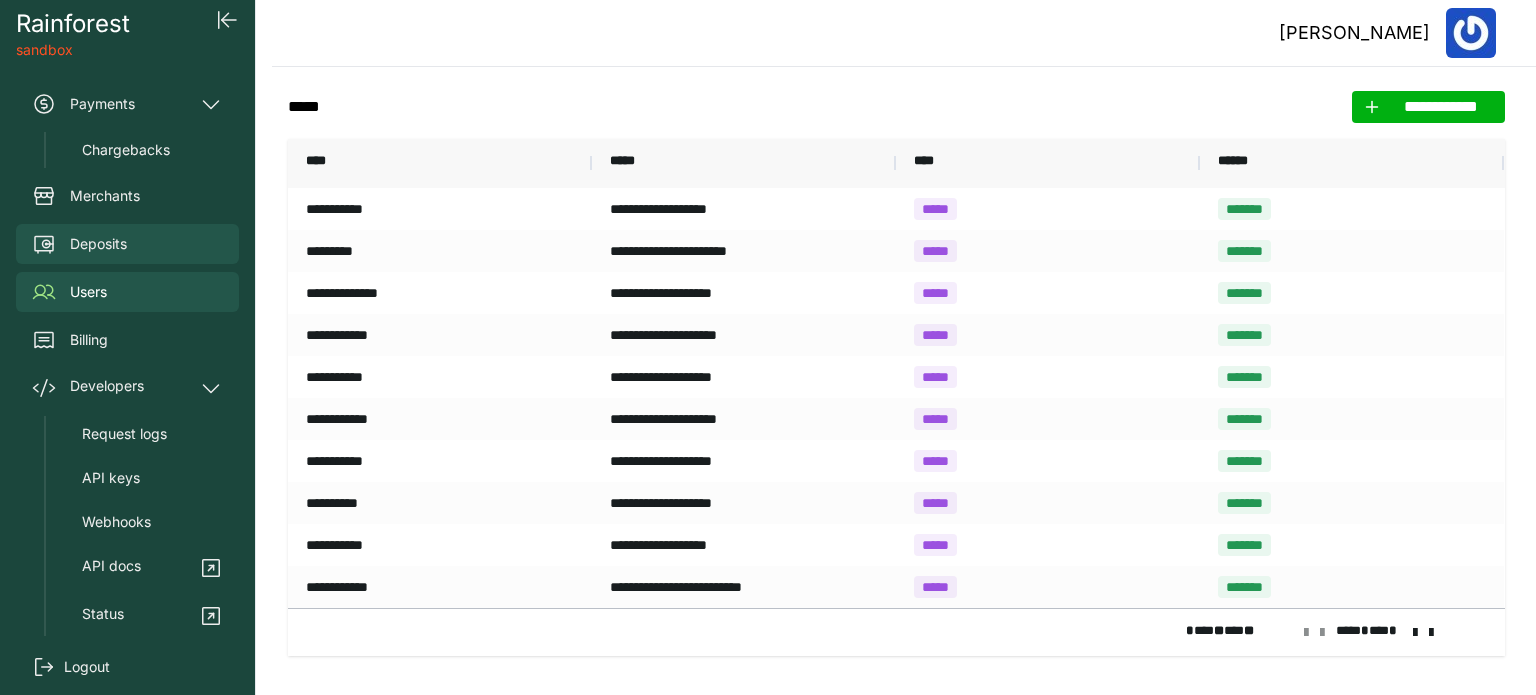 click on "Deposits" at bounding box center (127, 244) 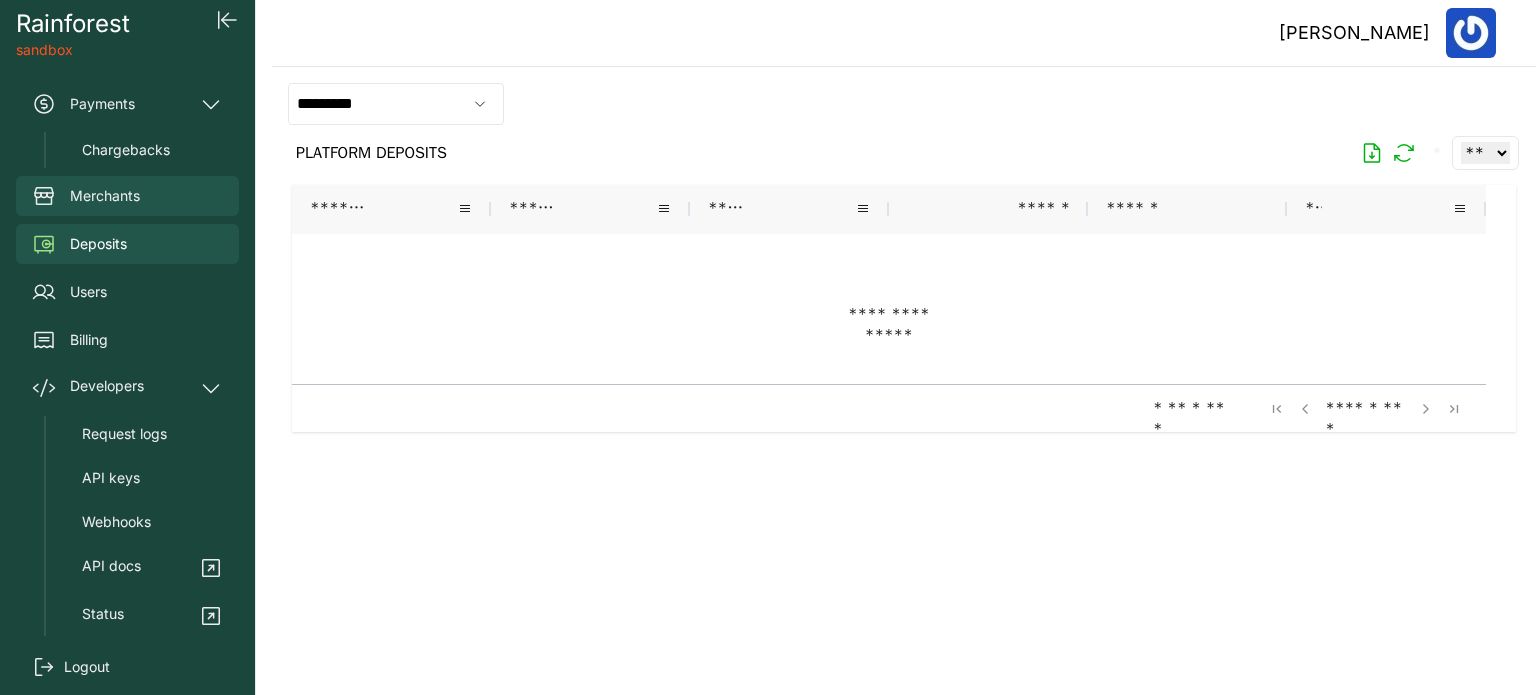 click on "Merchants" at bounding box center (127, 196) 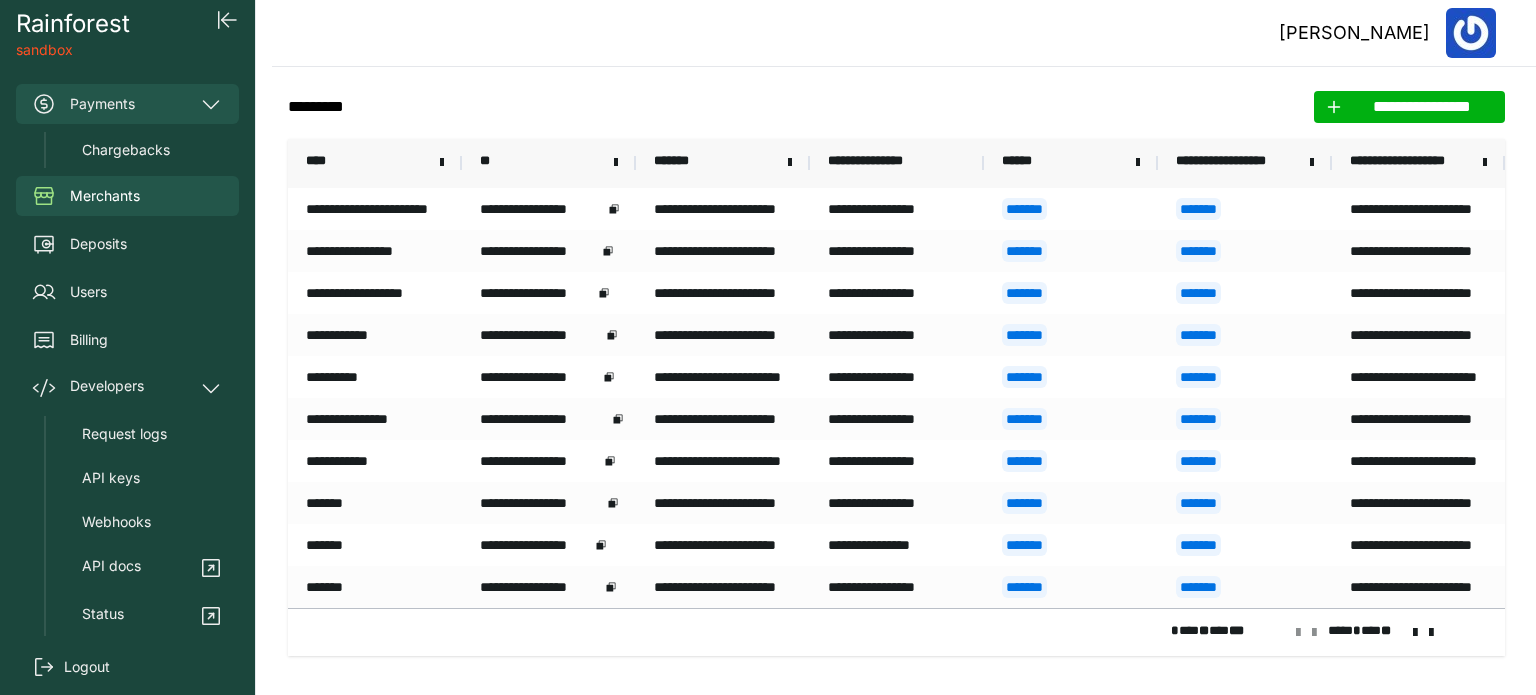 click on "Payments" at bounding box center (127, 104) 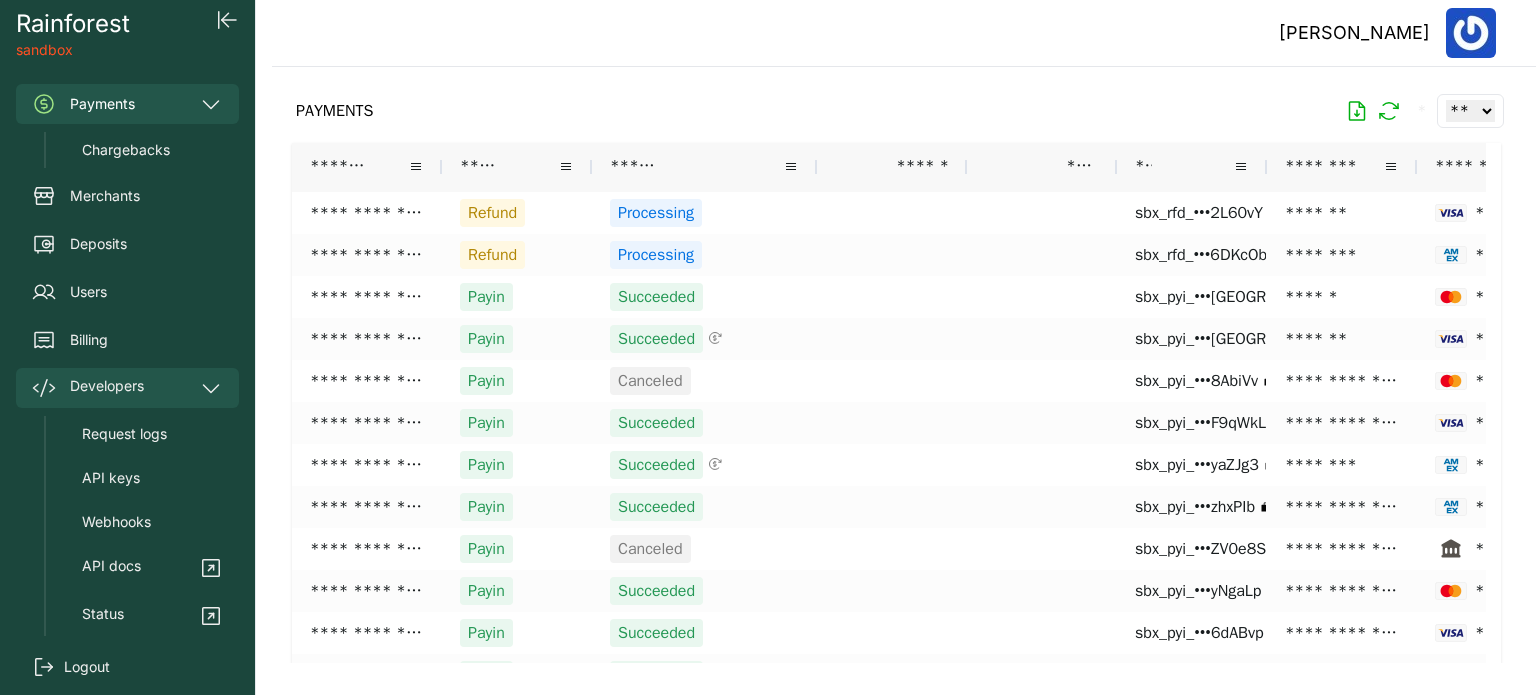 click on "Developers" at bounding box center (127, 388) 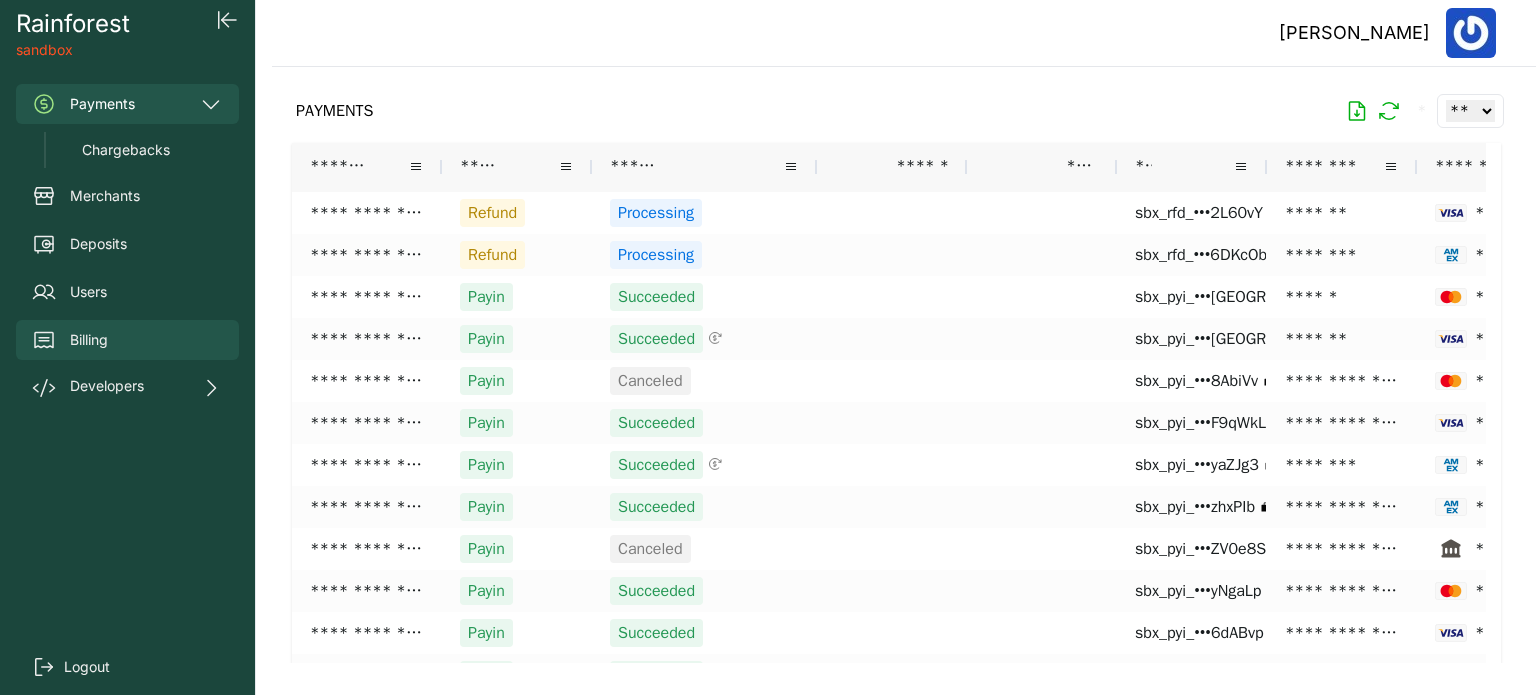 click on "Billing" at bounding box center (127, 340) 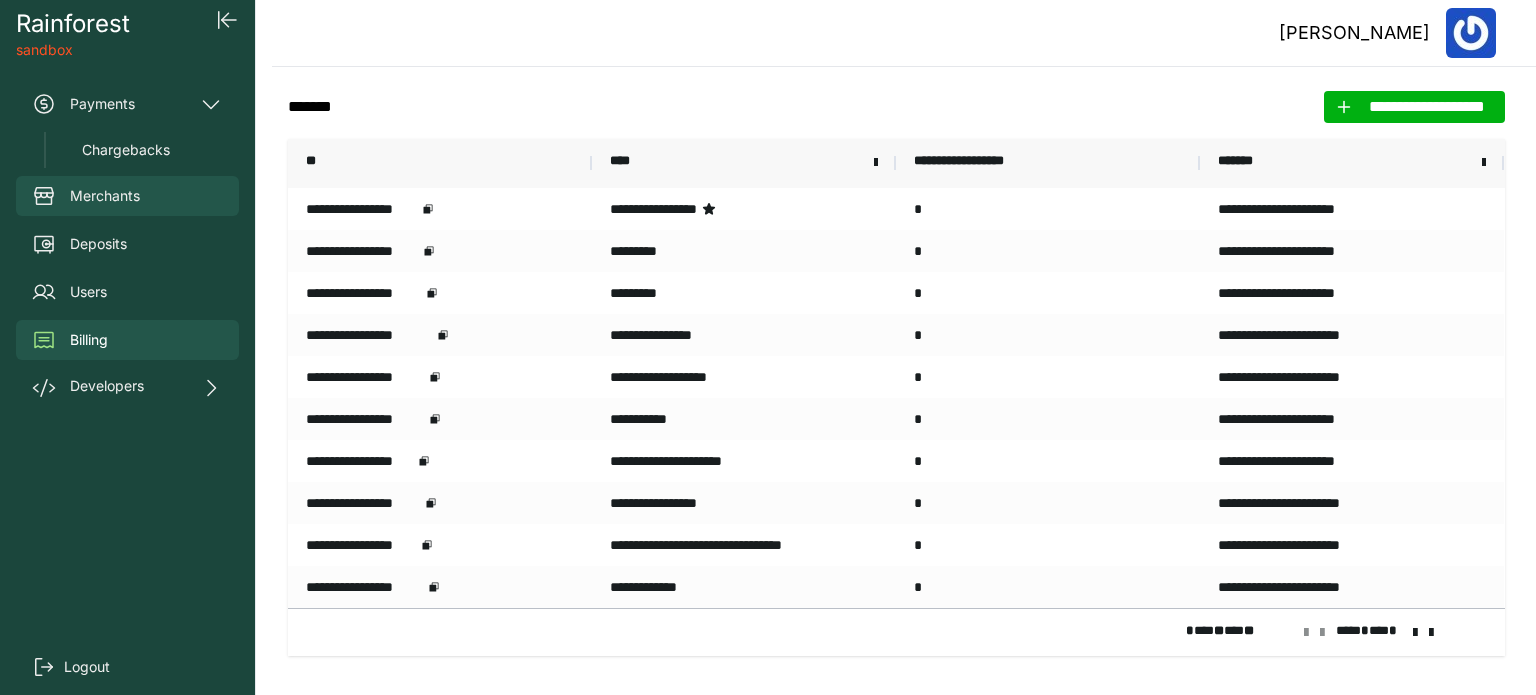 click on "Merchants" at bounding box center [105, 196] 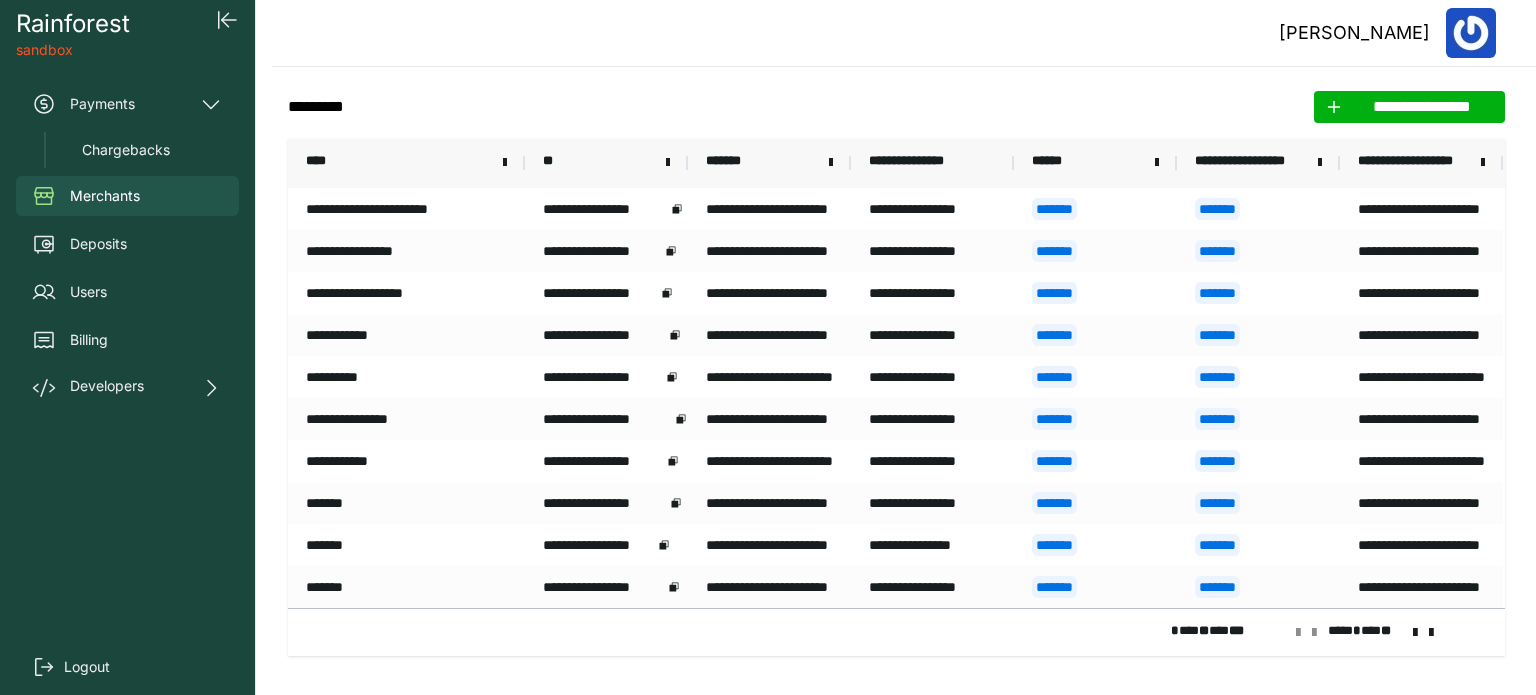 drag, startPoint x: 461, startPoint y: 165, endPoint x: 524, endPoint y: 165, distance: 63 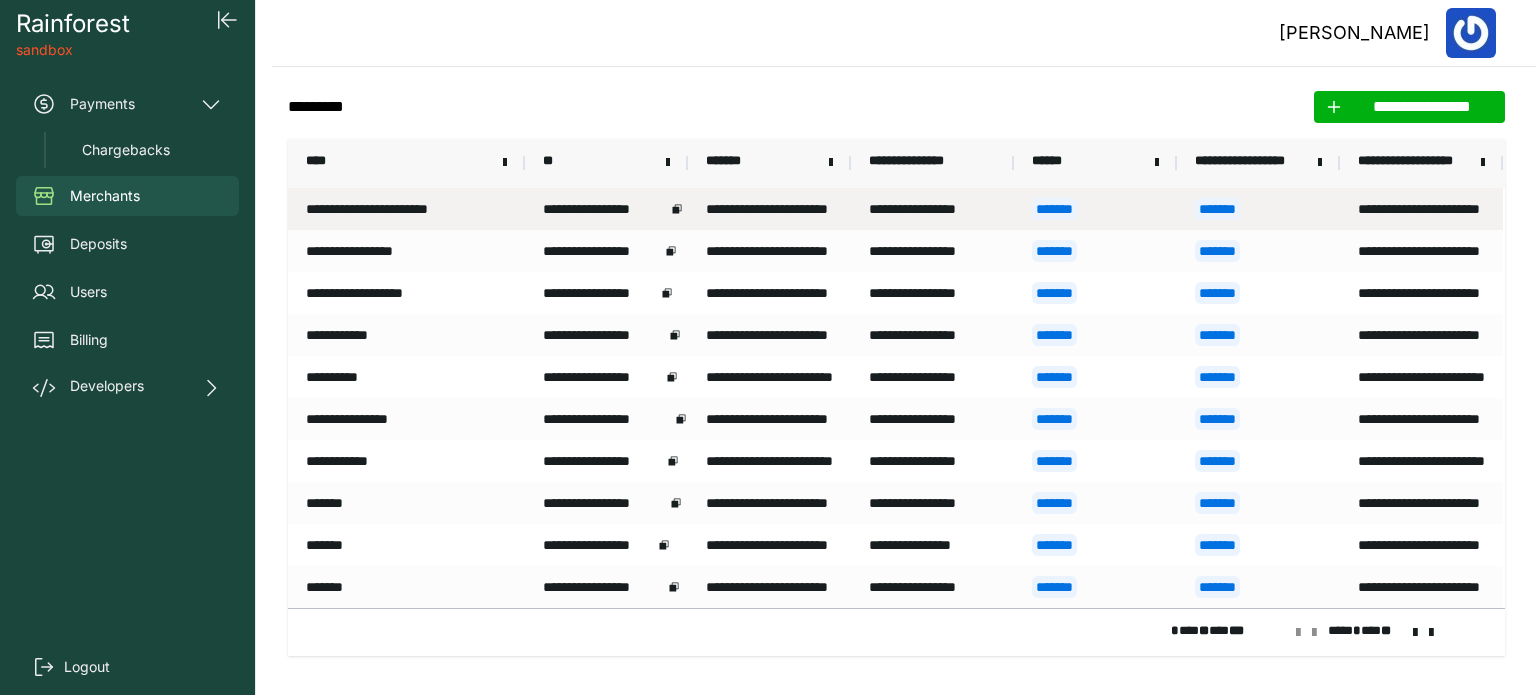 click on "**********" at bounding box center (406, 209) 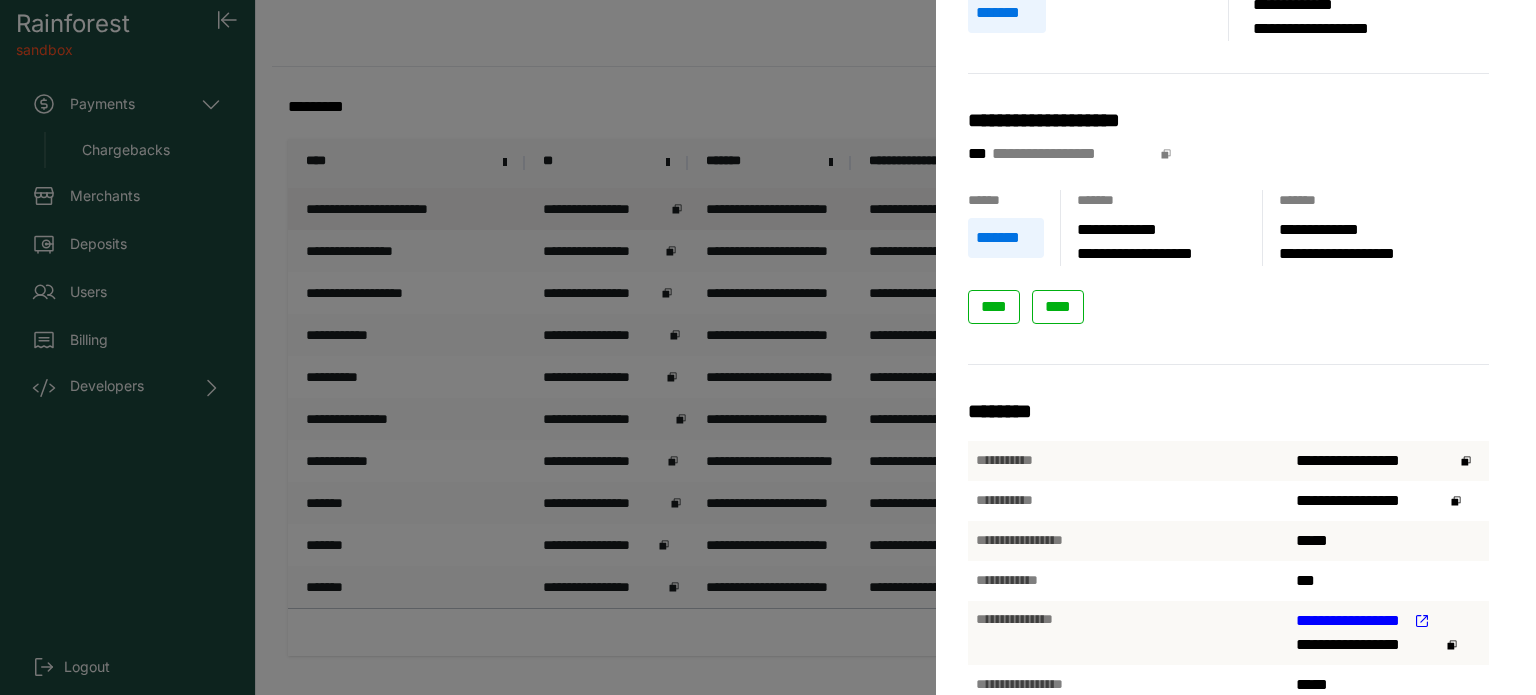 scroll, scrollTop: 50, scrollLeft: 0, axis: vertical 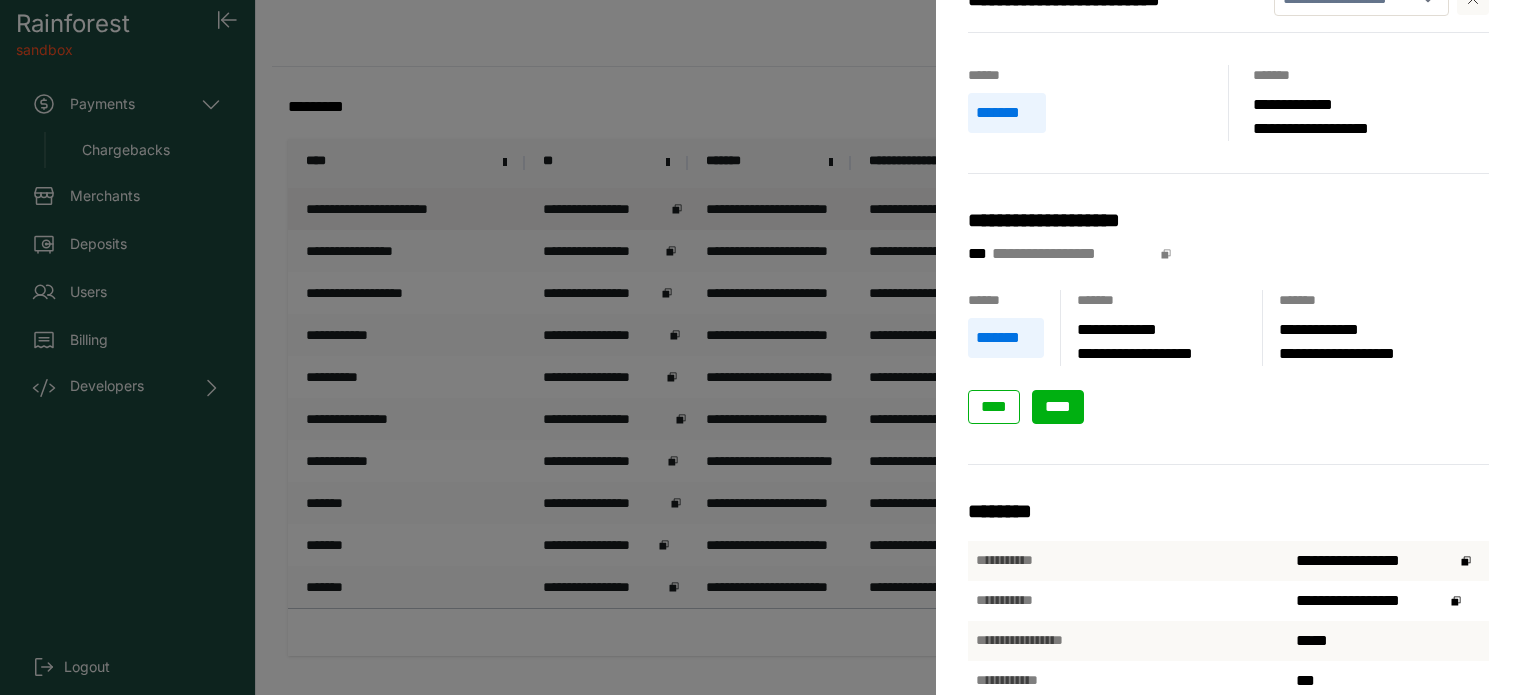 click on "****" at bounding box center (1058, 407) 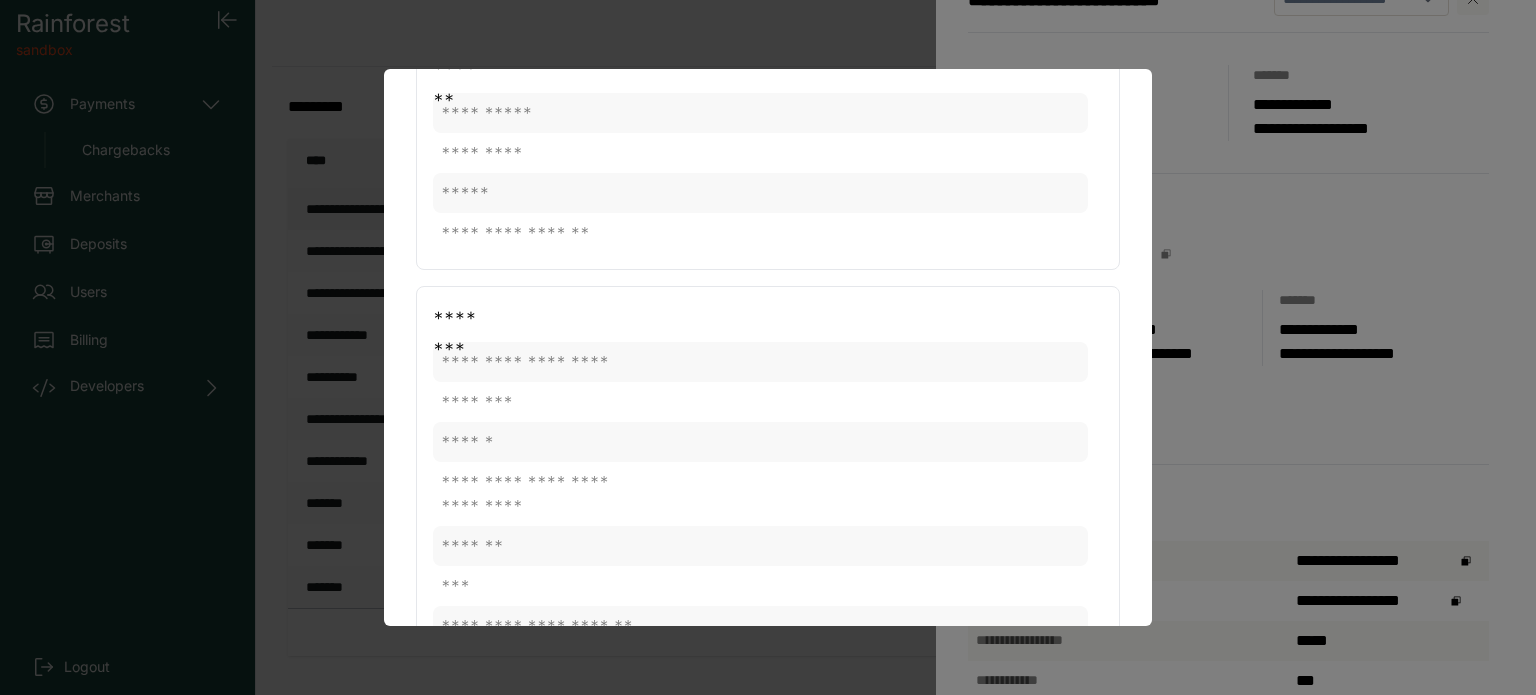 scroll, scrollTop: 0, scrollLeft: 0, axis: both 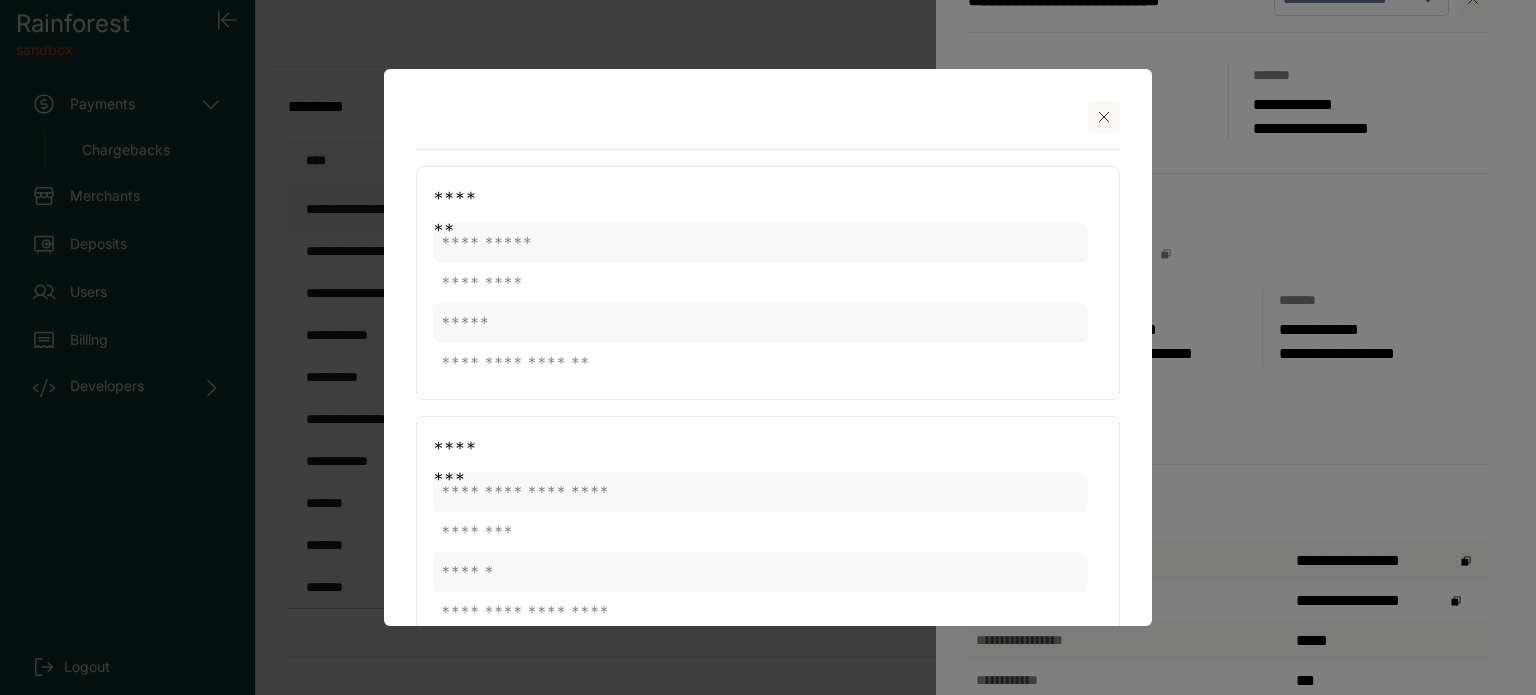 click 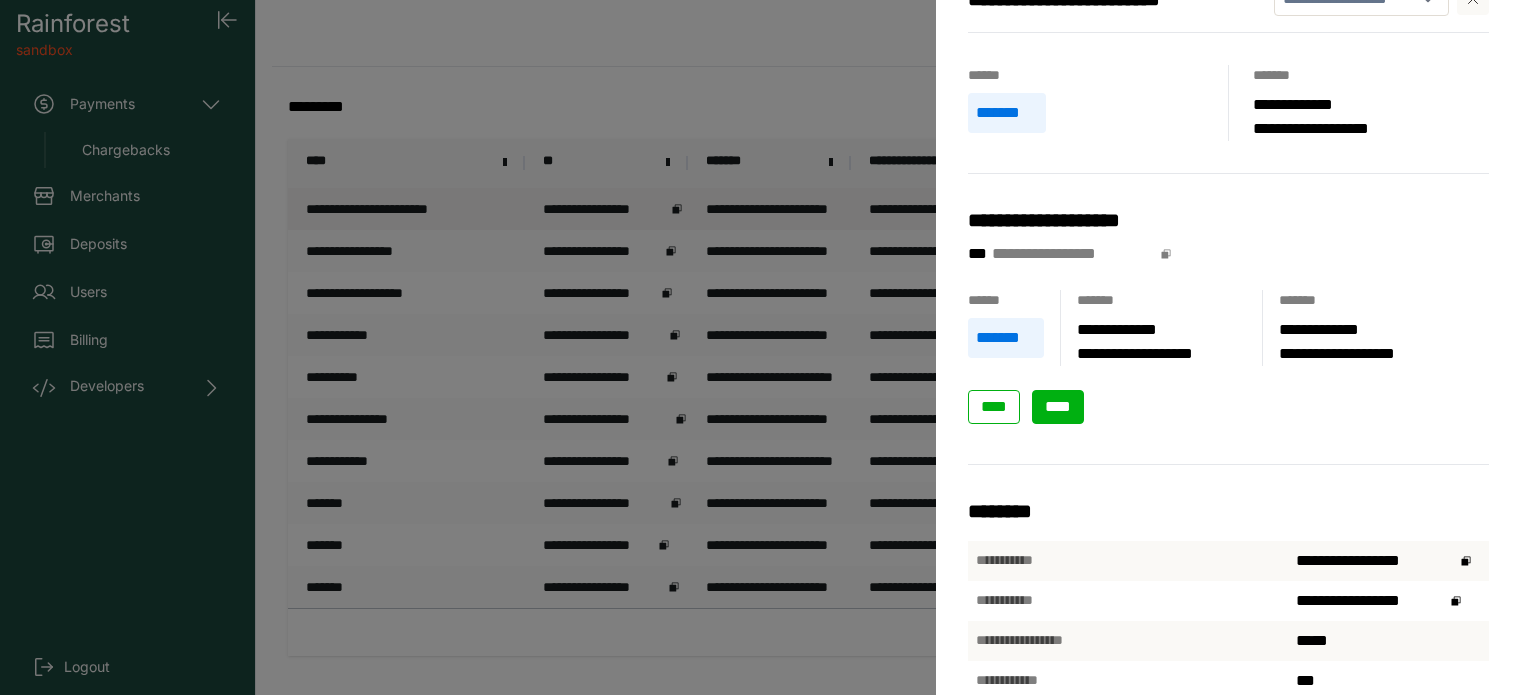 click on "****" at bounding box center (1058, 406) 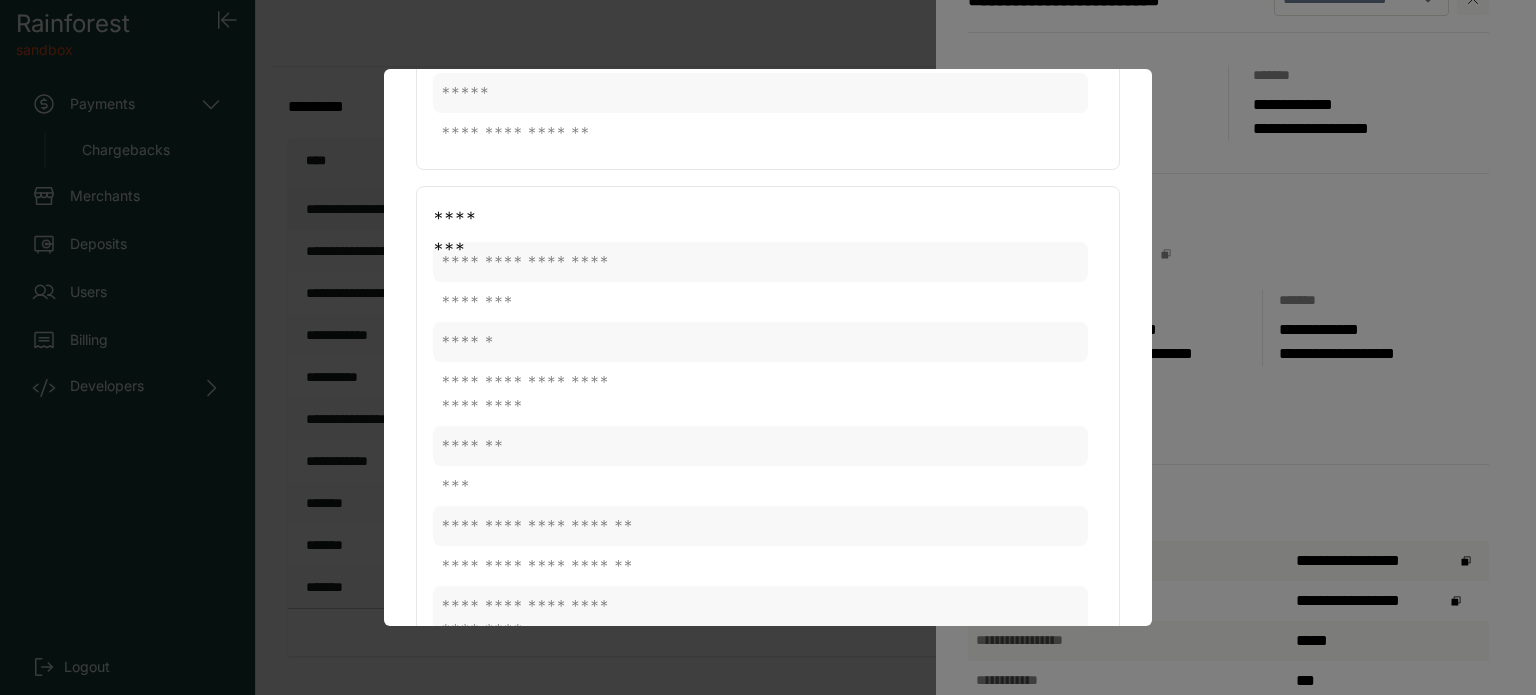 scroll, scrollTop: 0, scrollLeft: 0, axis: both 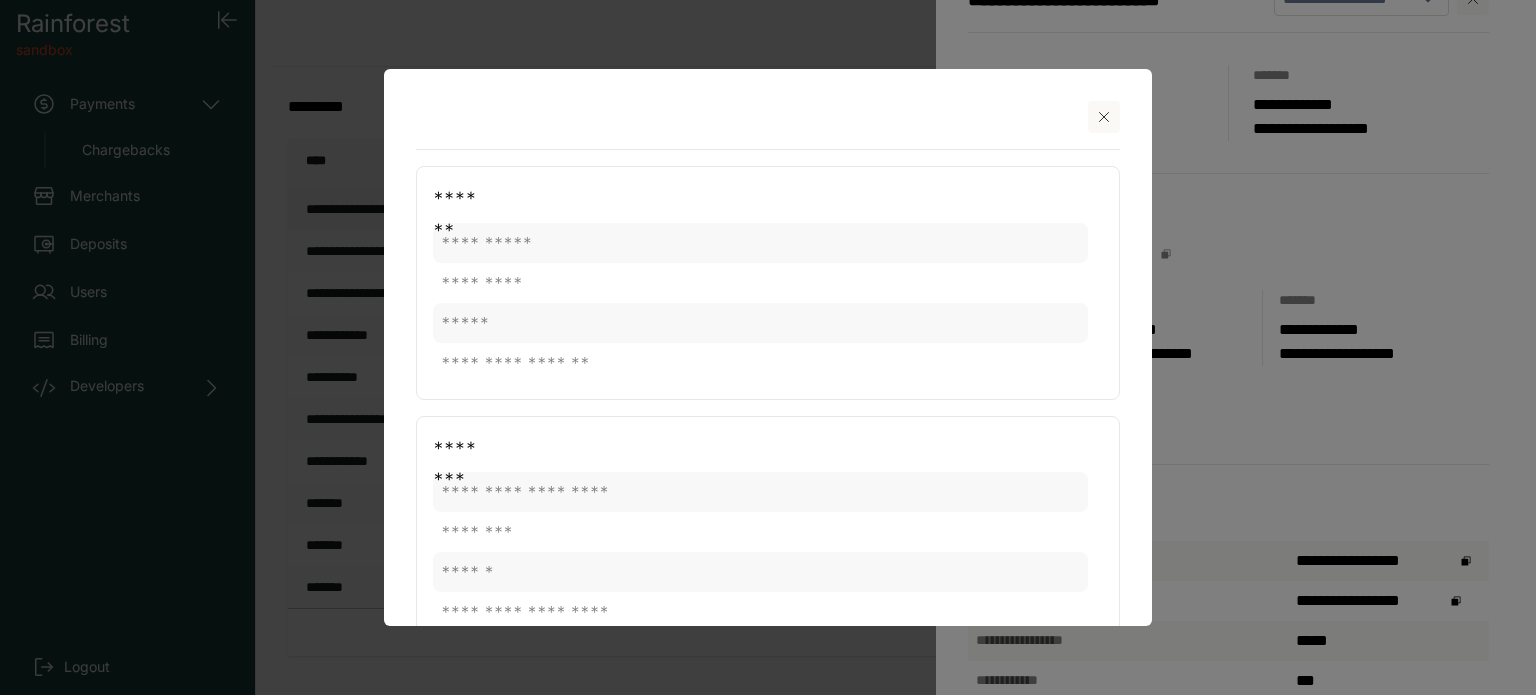 click 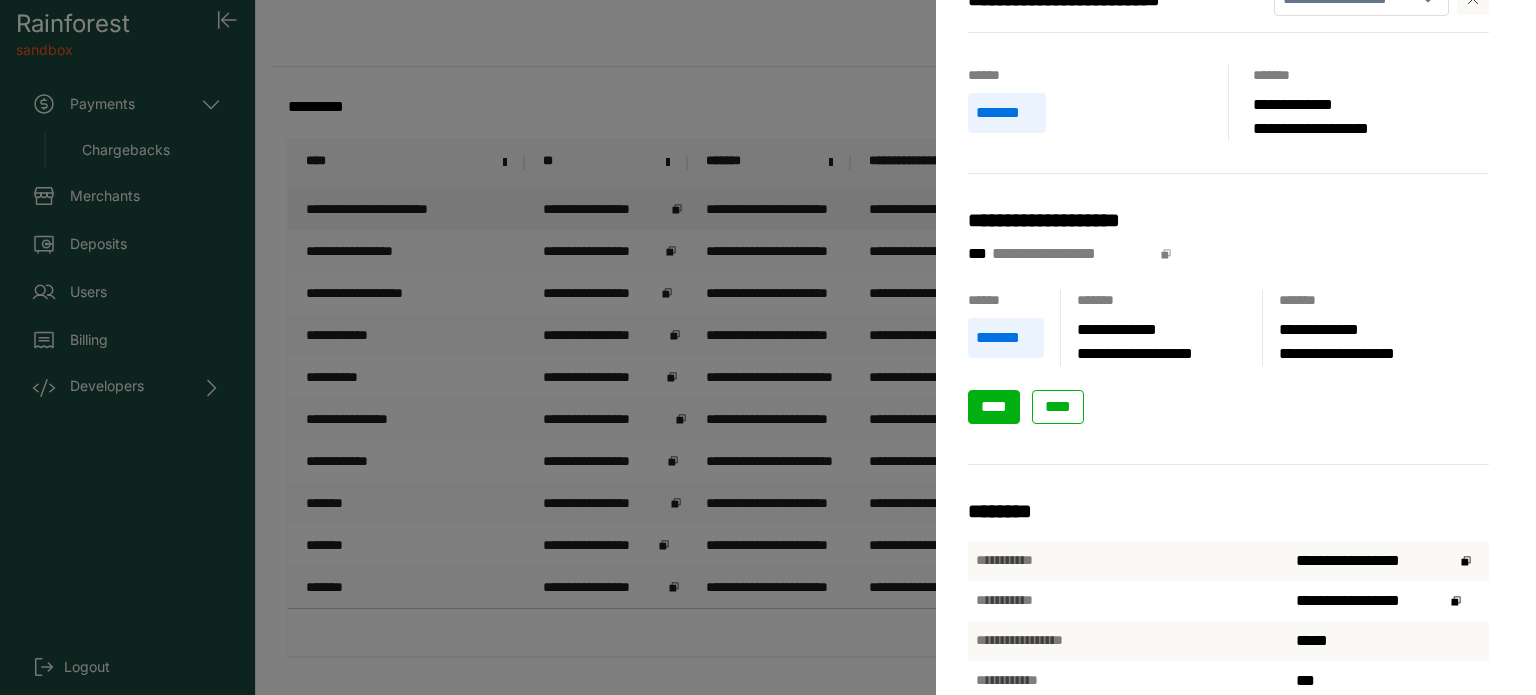 click on "****" at bounding box center [994, 406] 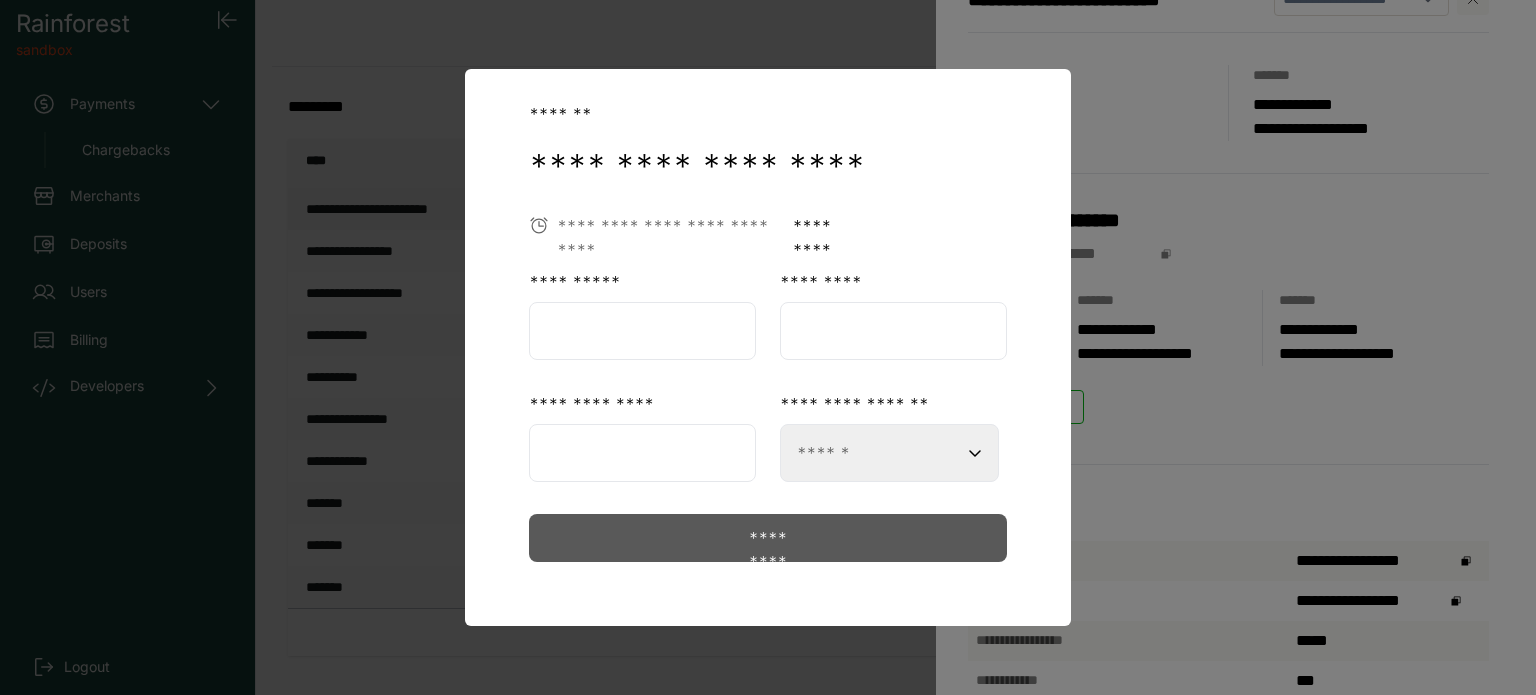 scroll, scrollTop: 12, scrollLeft: 0, axis: vertical 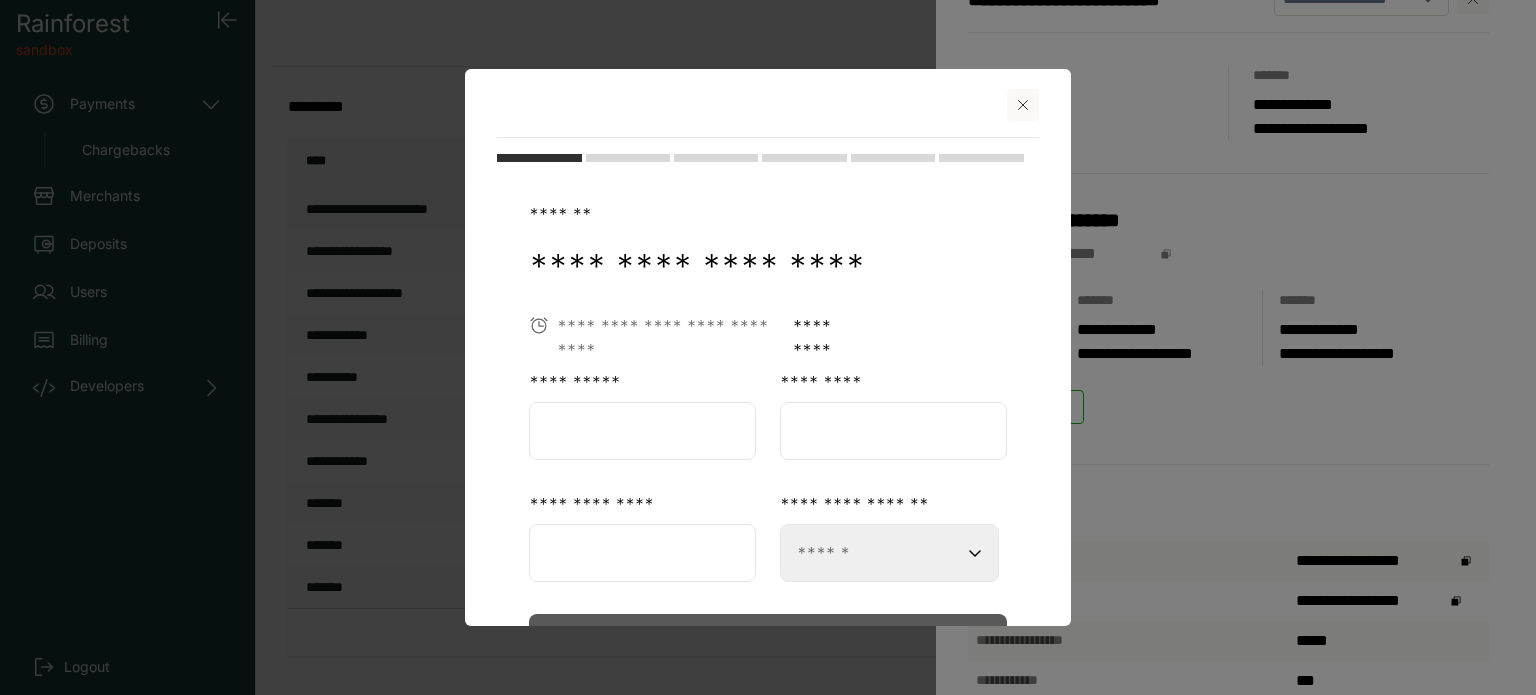 click 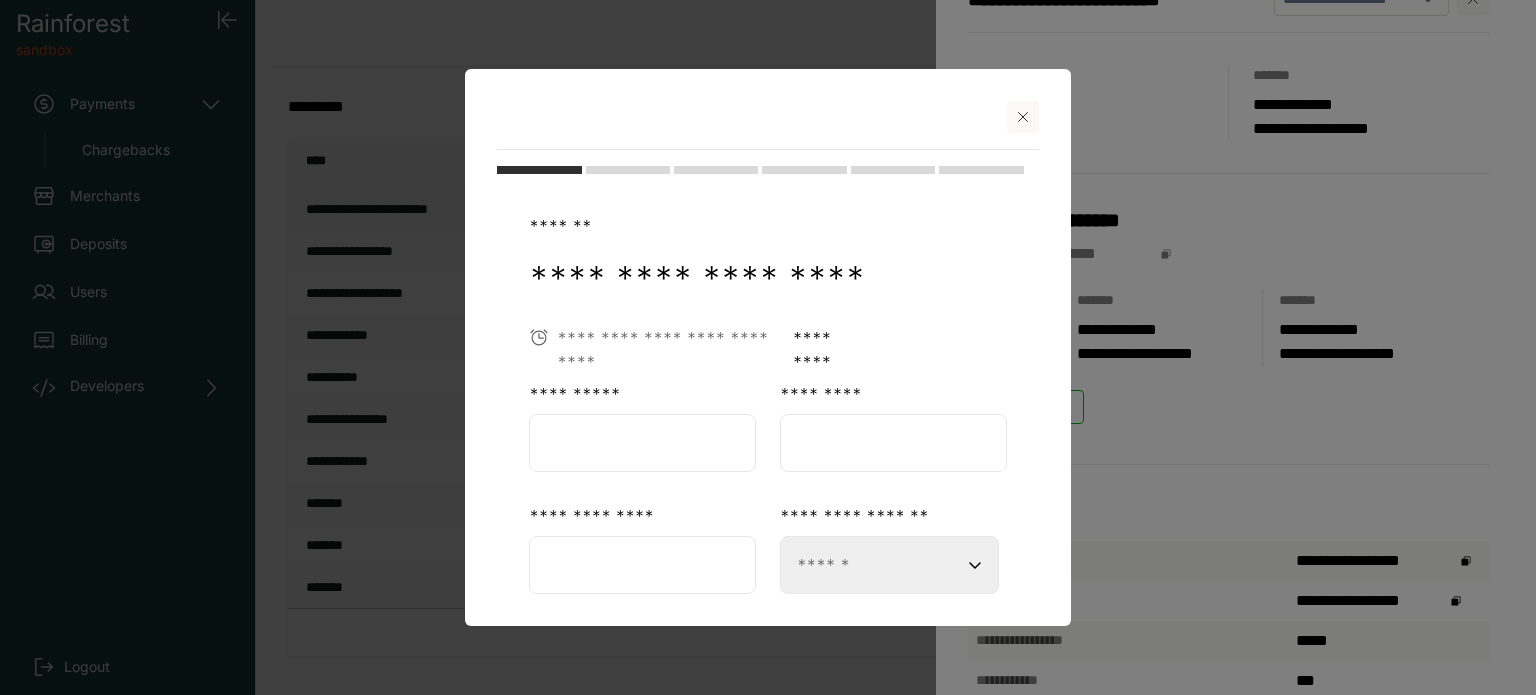scroll, scrollTop: 112, scrollLeft: 0, axis: vertical 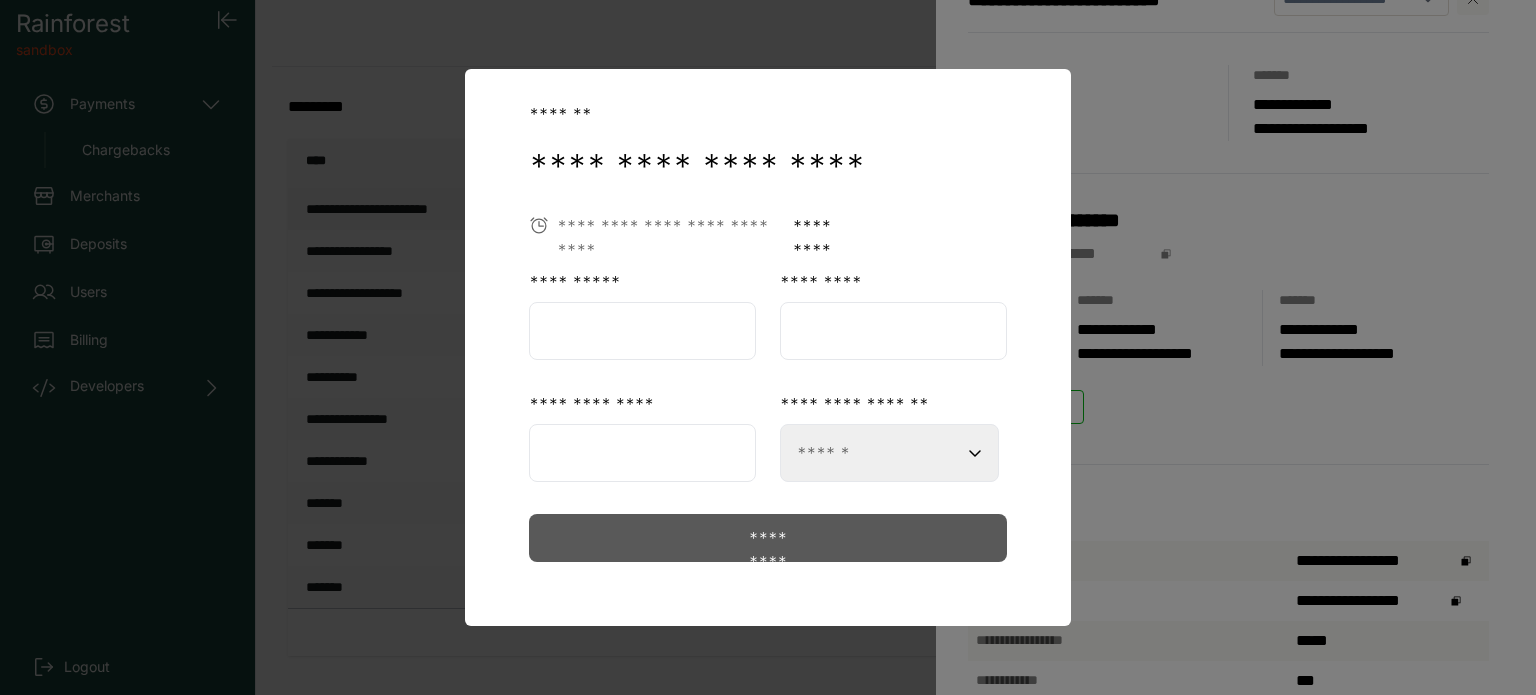 click on "**********" at bounding box center (889, 453) 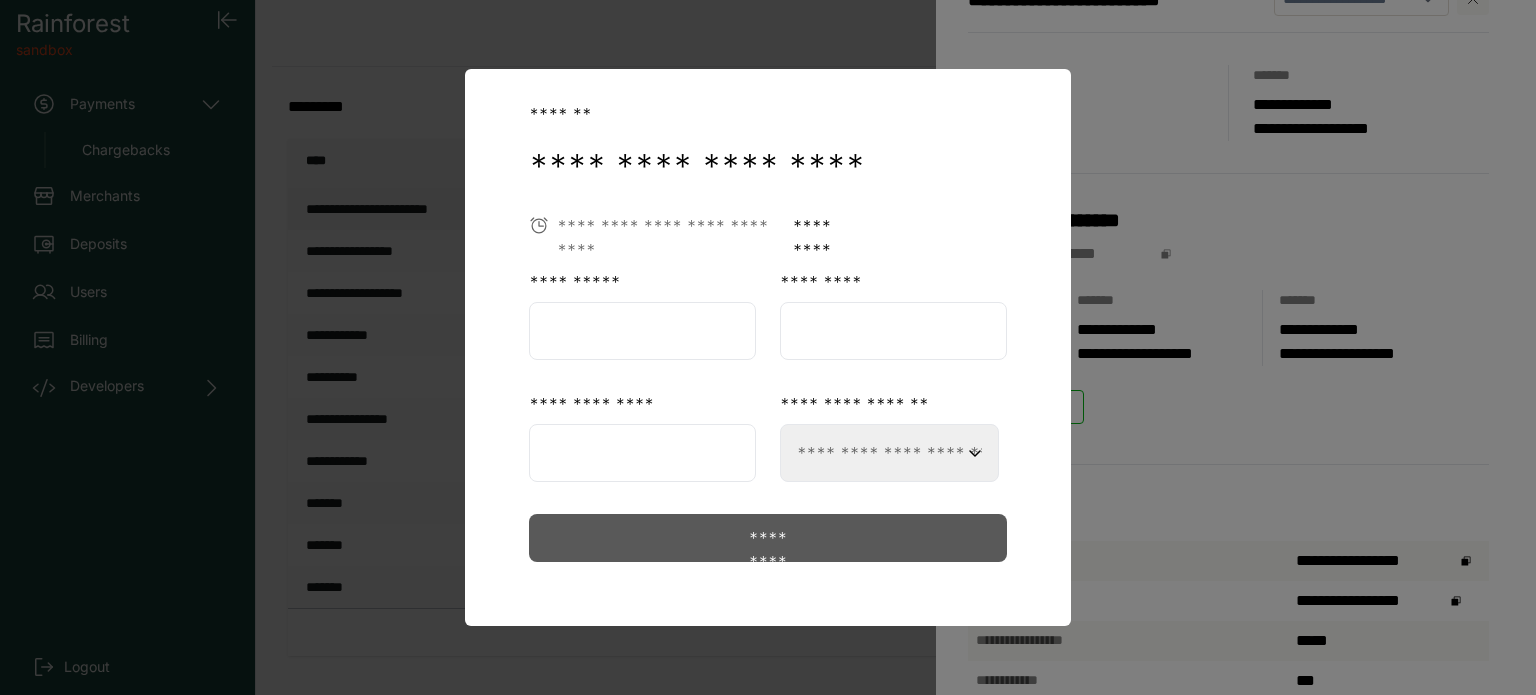click on "**********" at bounding box center [889, 453] 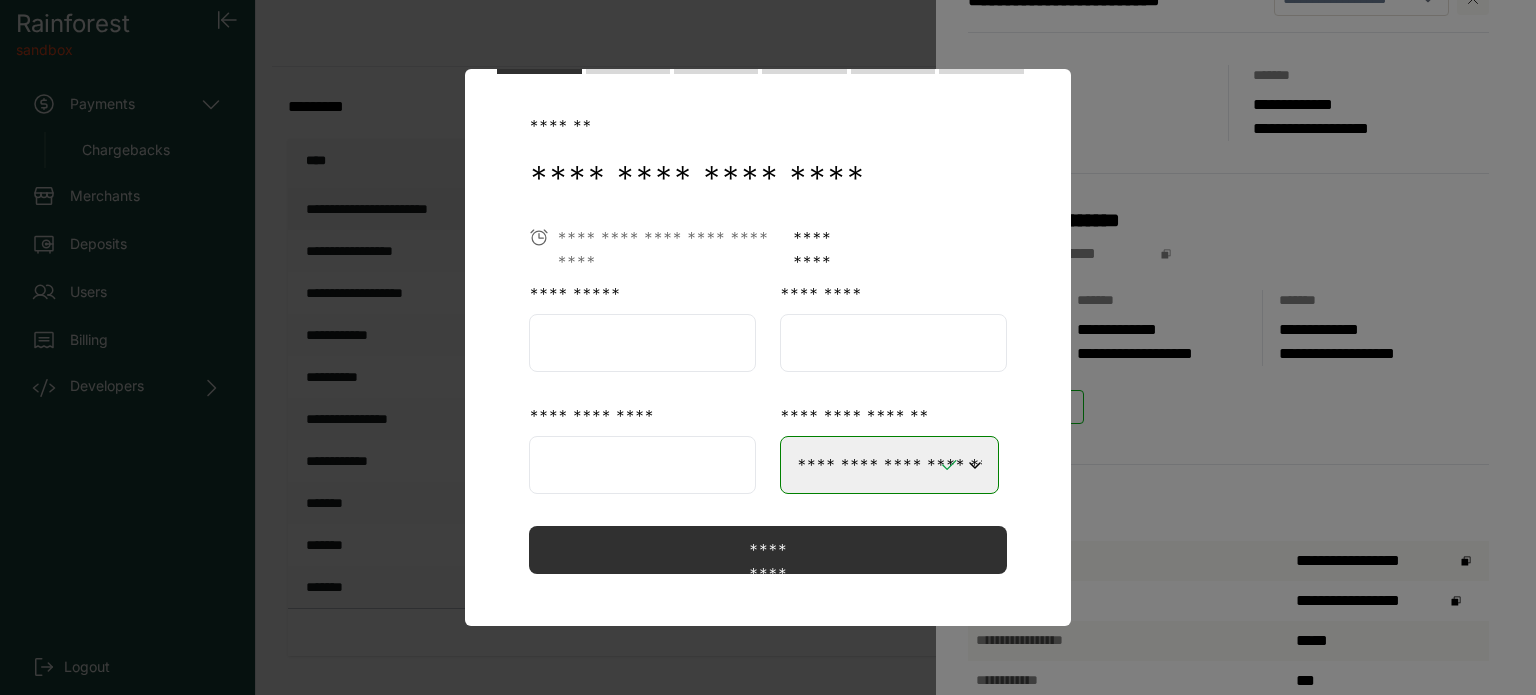 scroll, scrollTop: 0, scrollLeft: 0, axis: both 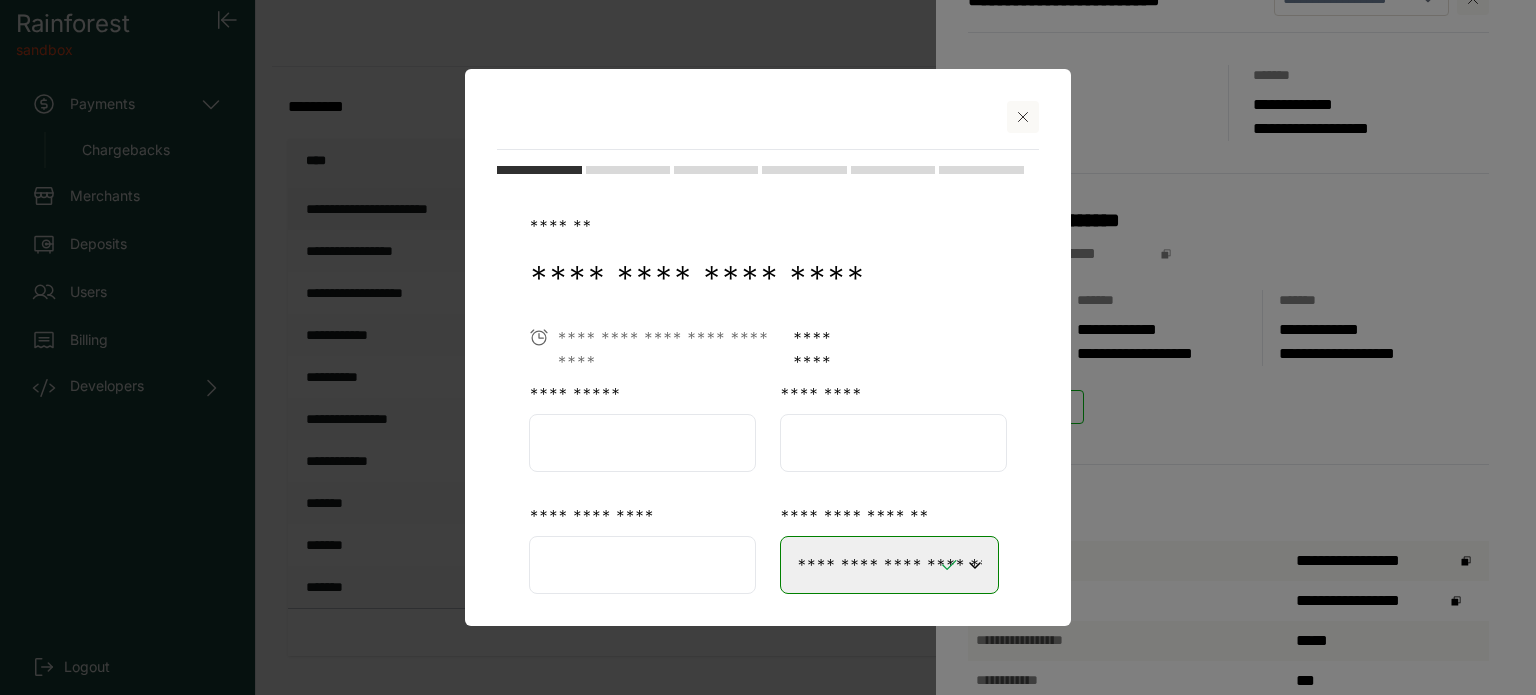click 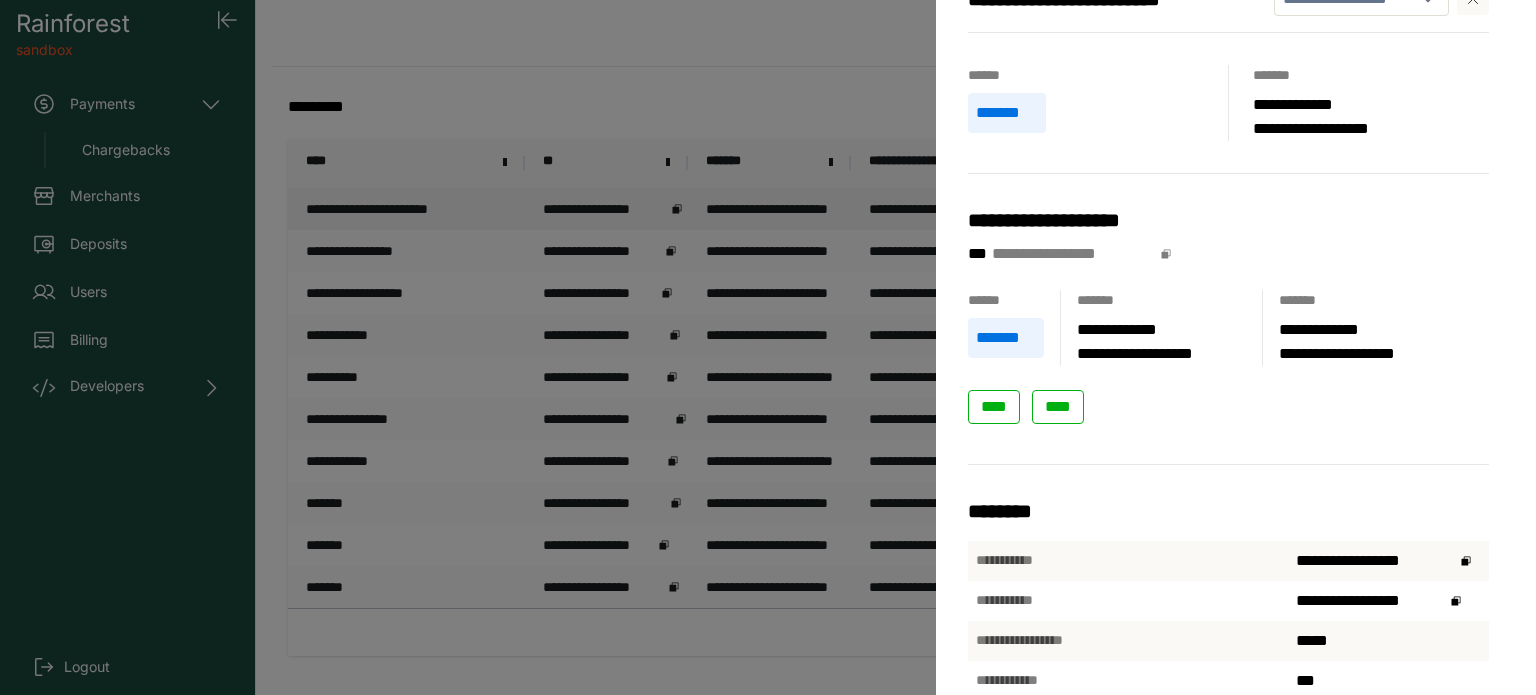 click on "**********" at bounding box center [768, 347] 